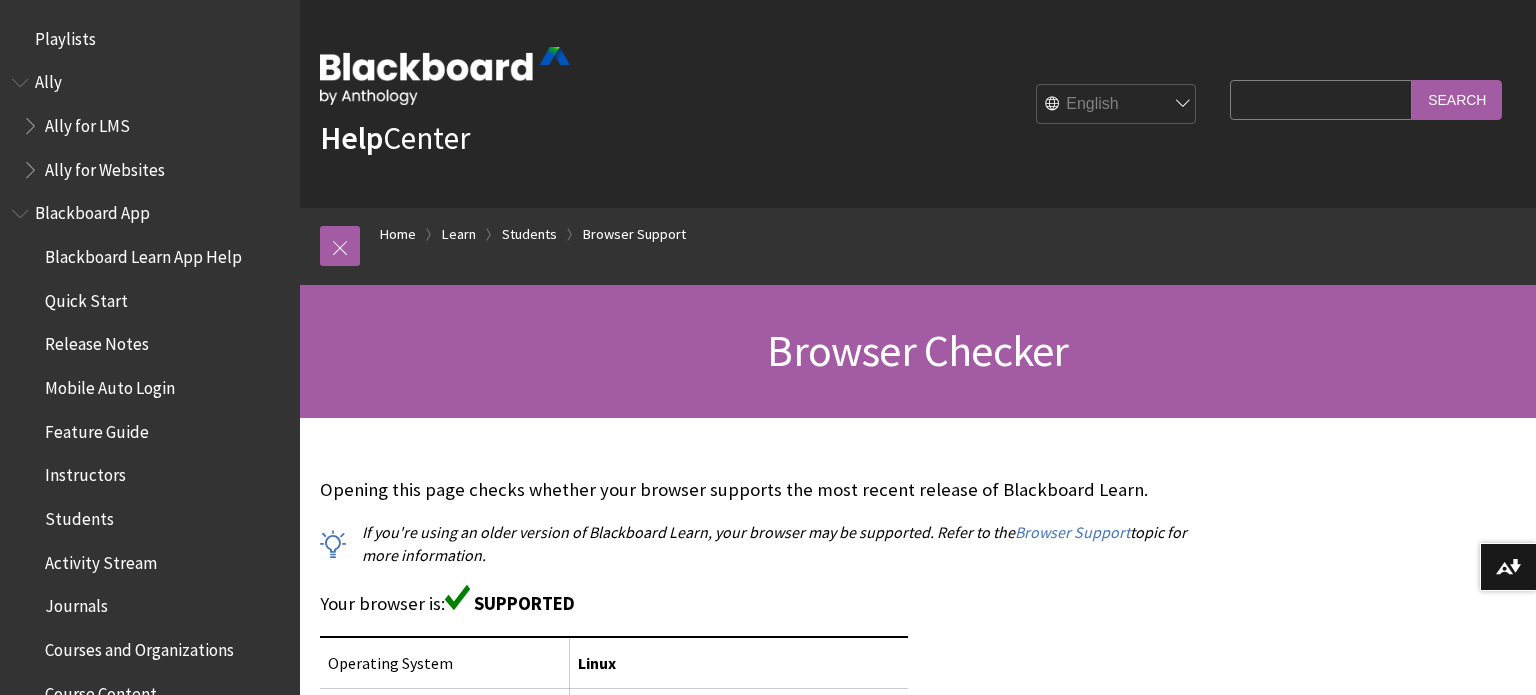 scroll, scrollTop: 109, scrollLeft: 0, axis: vertical 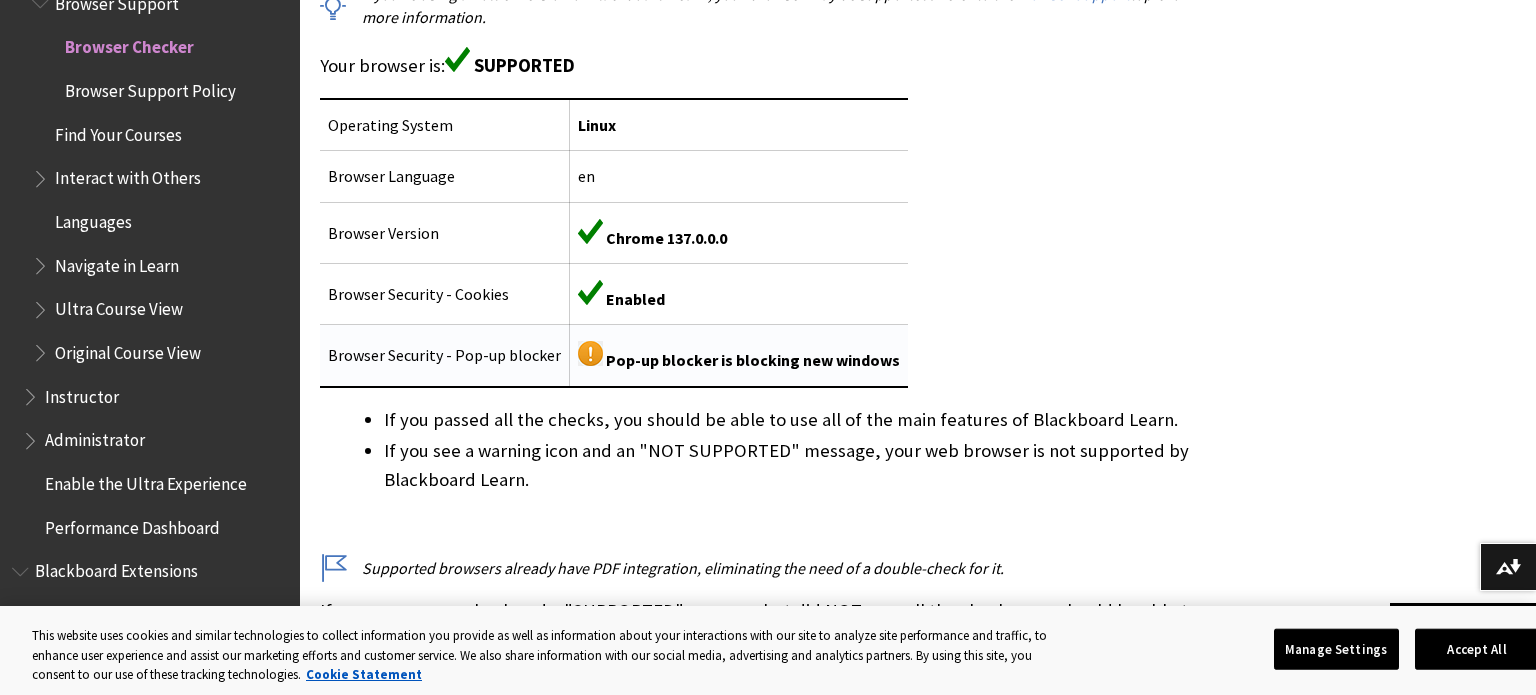 click on "Pop-up blocker is blocking new windows" at bounding box center (739, 356) 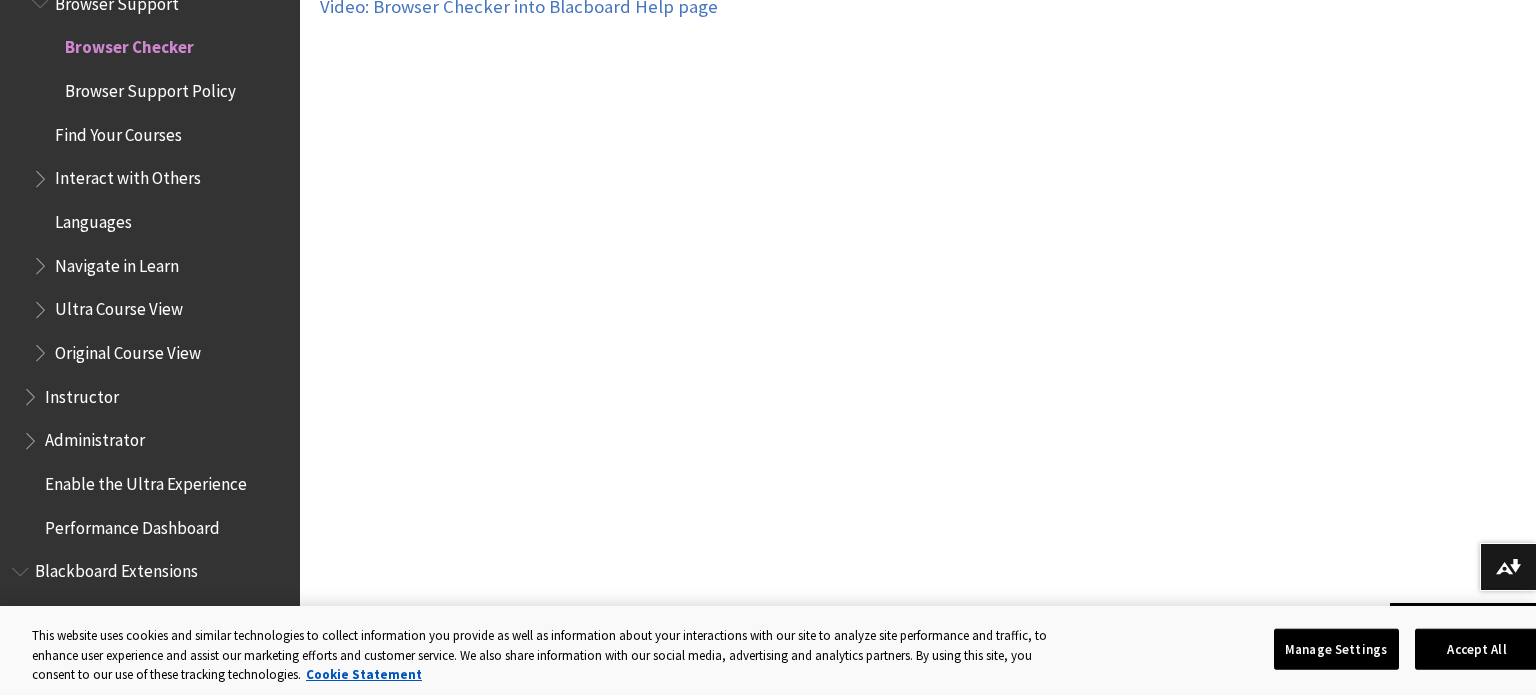 scroll, scrollTop: 1380, scrollLeft: 0, axis: vertical 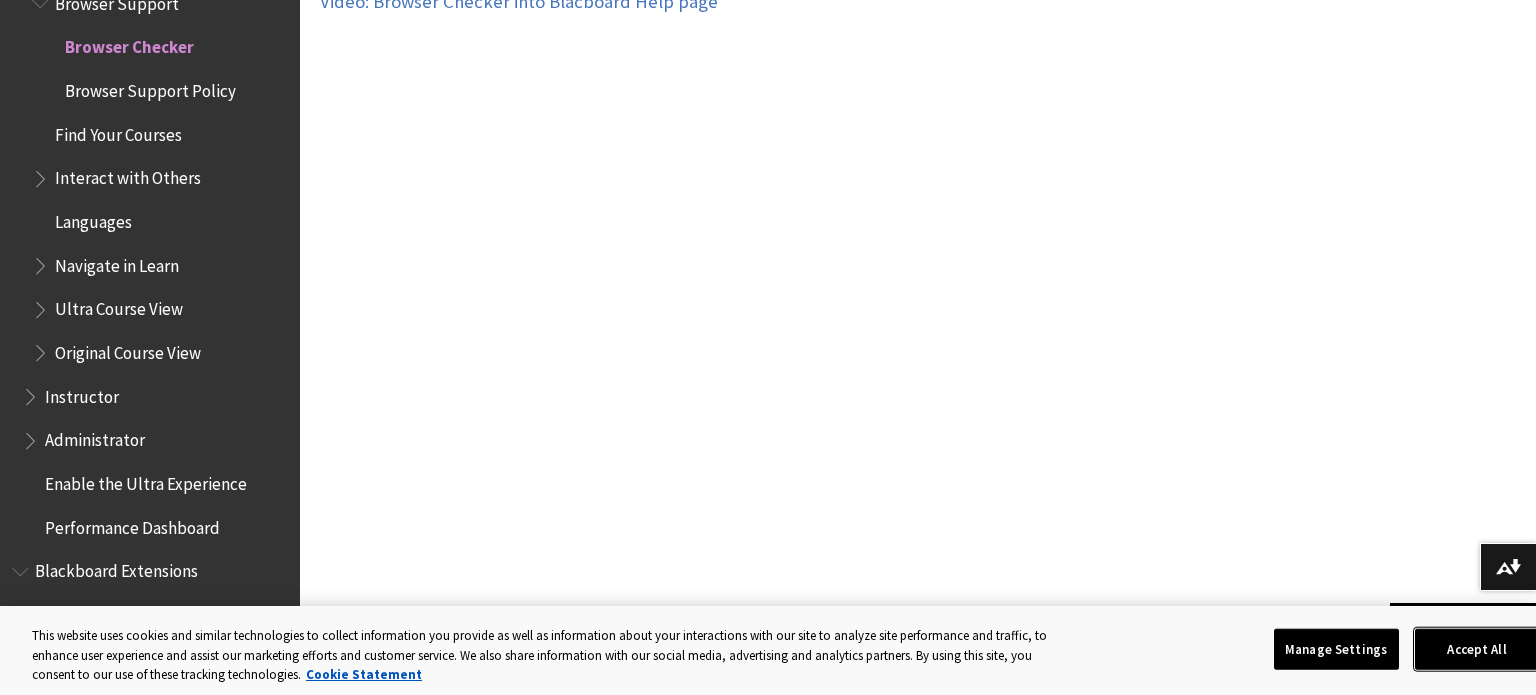 click on "Accept All" at bounding box center (1477, 649) 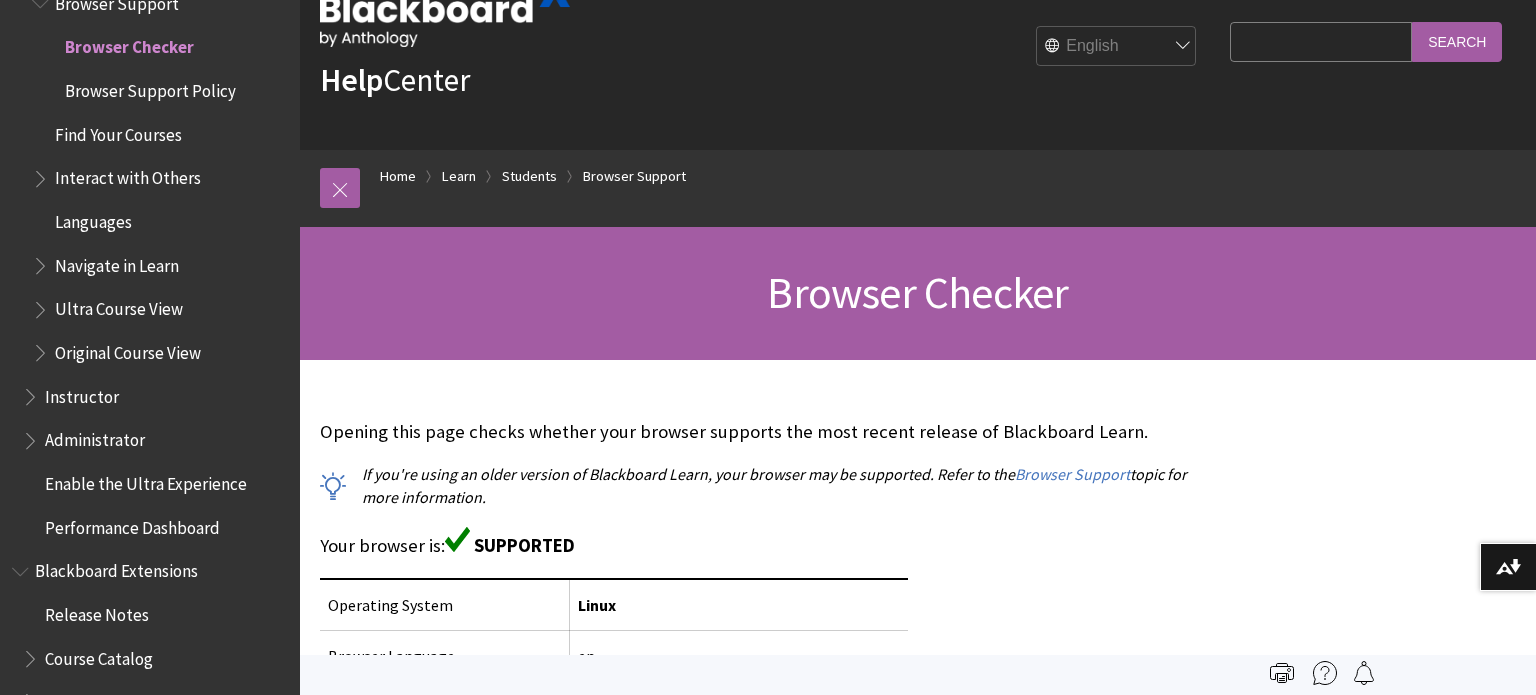 scroll, scrollTop: 57, scrollLeft: 0, axis: vertical 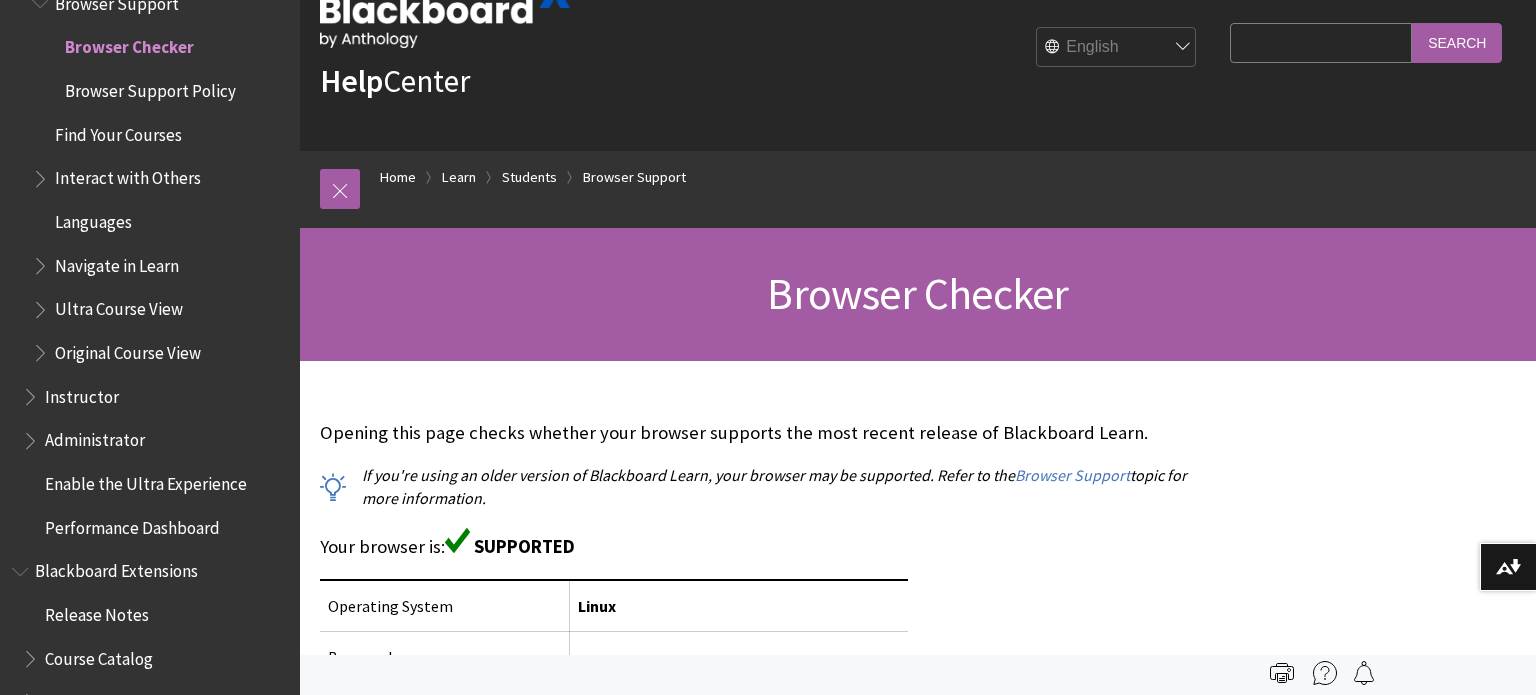 click on "Browser Support Policy" at bounding box center (165, 91) 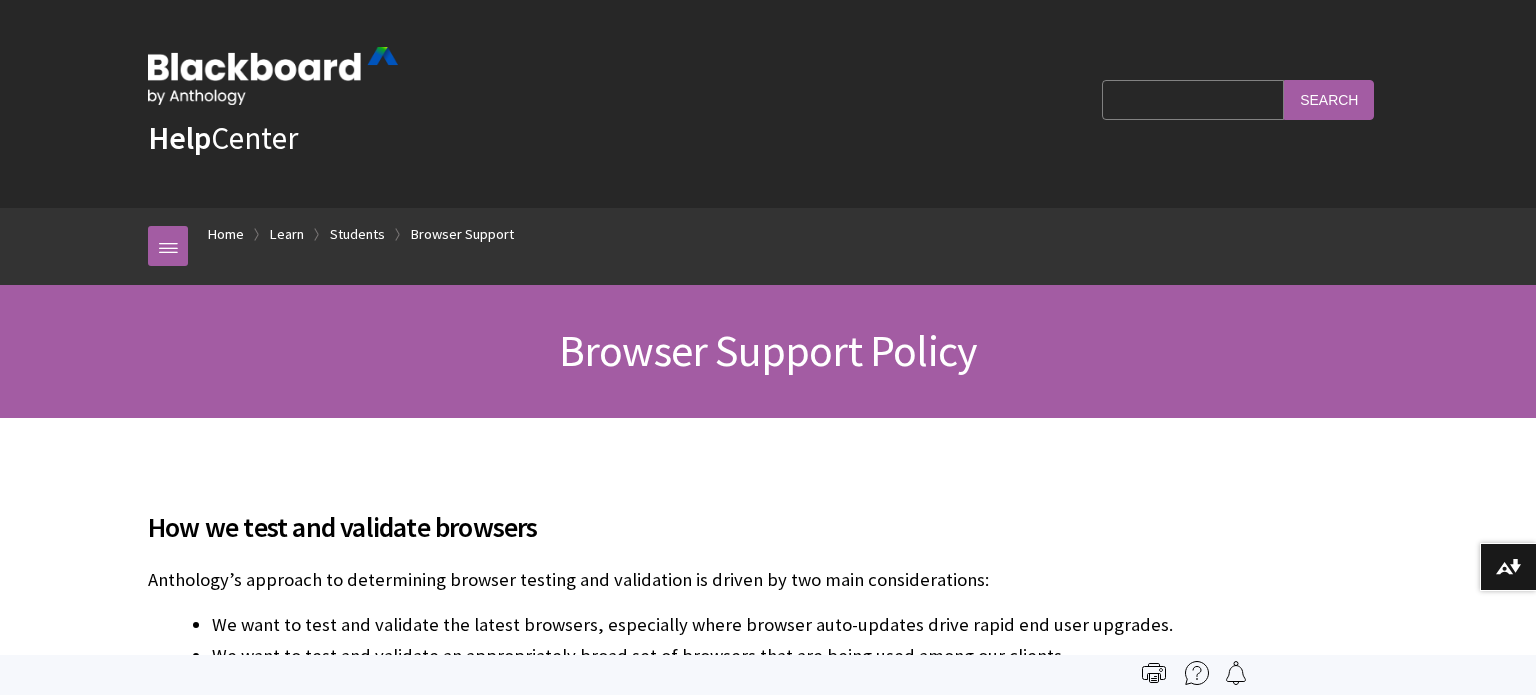scroll, scrollTop: 0, scrollLeft: 0, axis: both 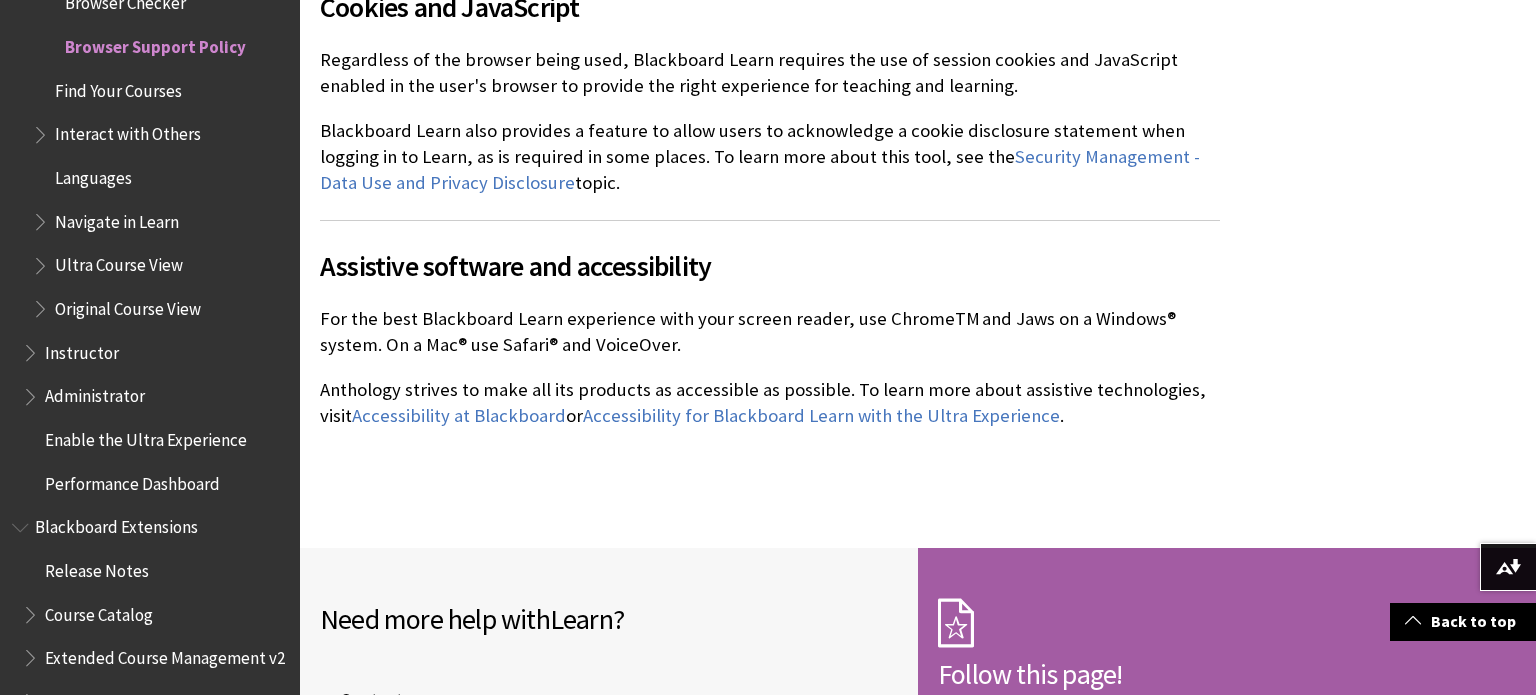 click on "Find Your Courses" at bounding box center (160, 91) 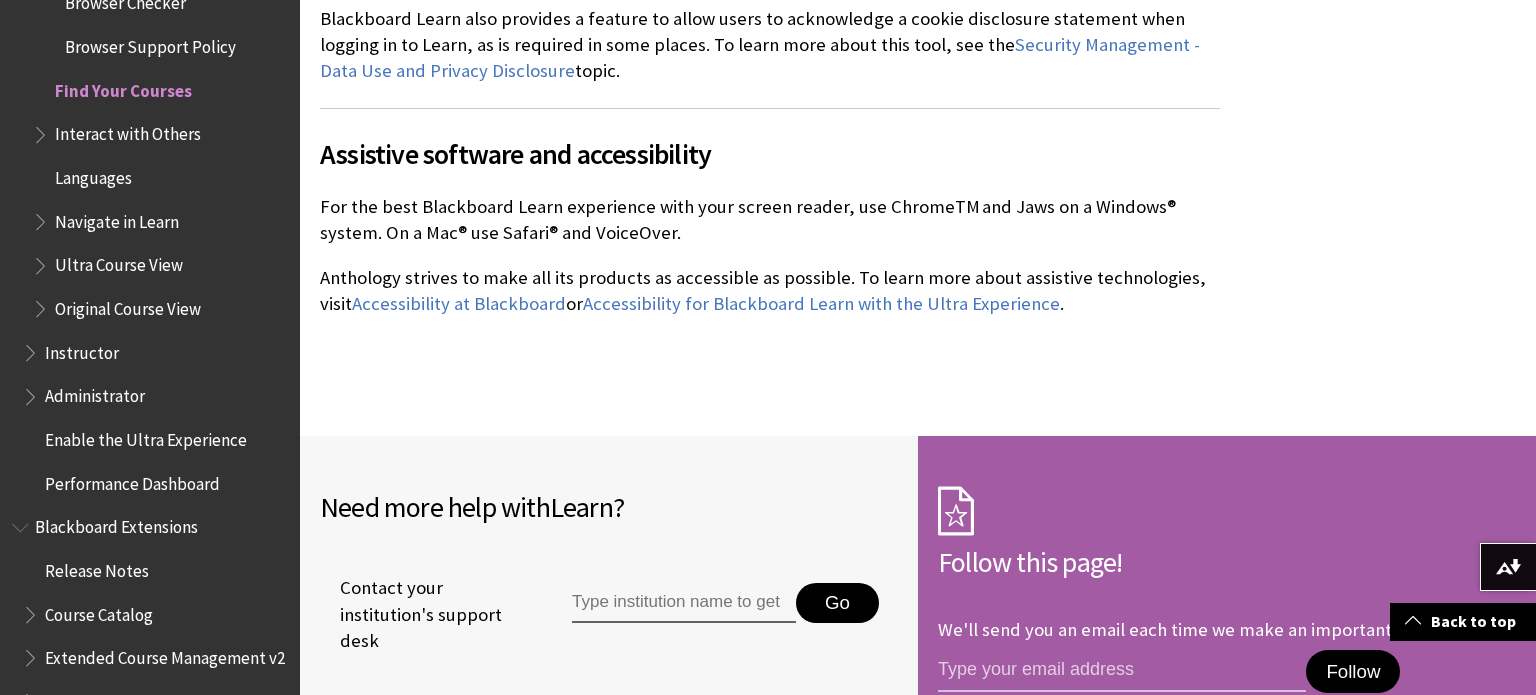 scroll, scrollTop: 3188, scrollLeft: 0, axis: vertical 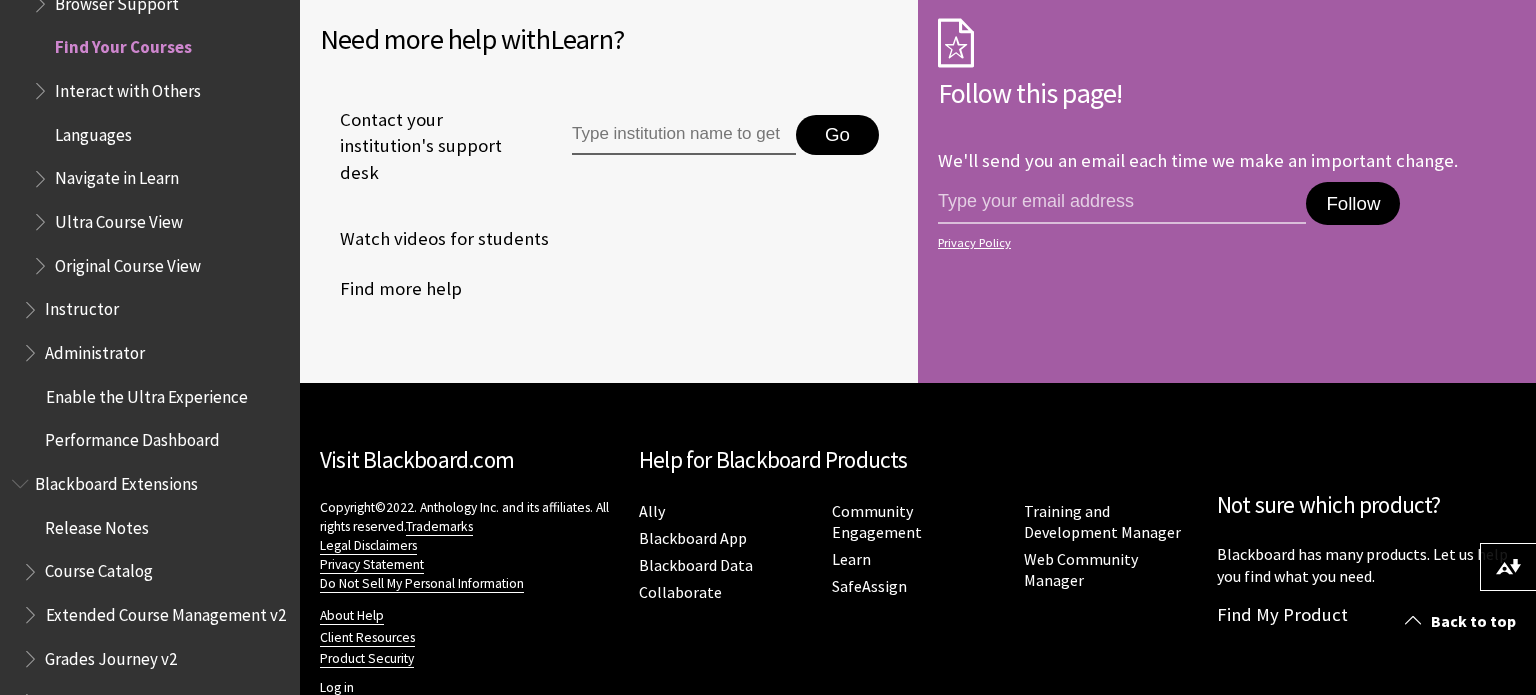 click on "Interact with Others" at bounding box center (160, 91) 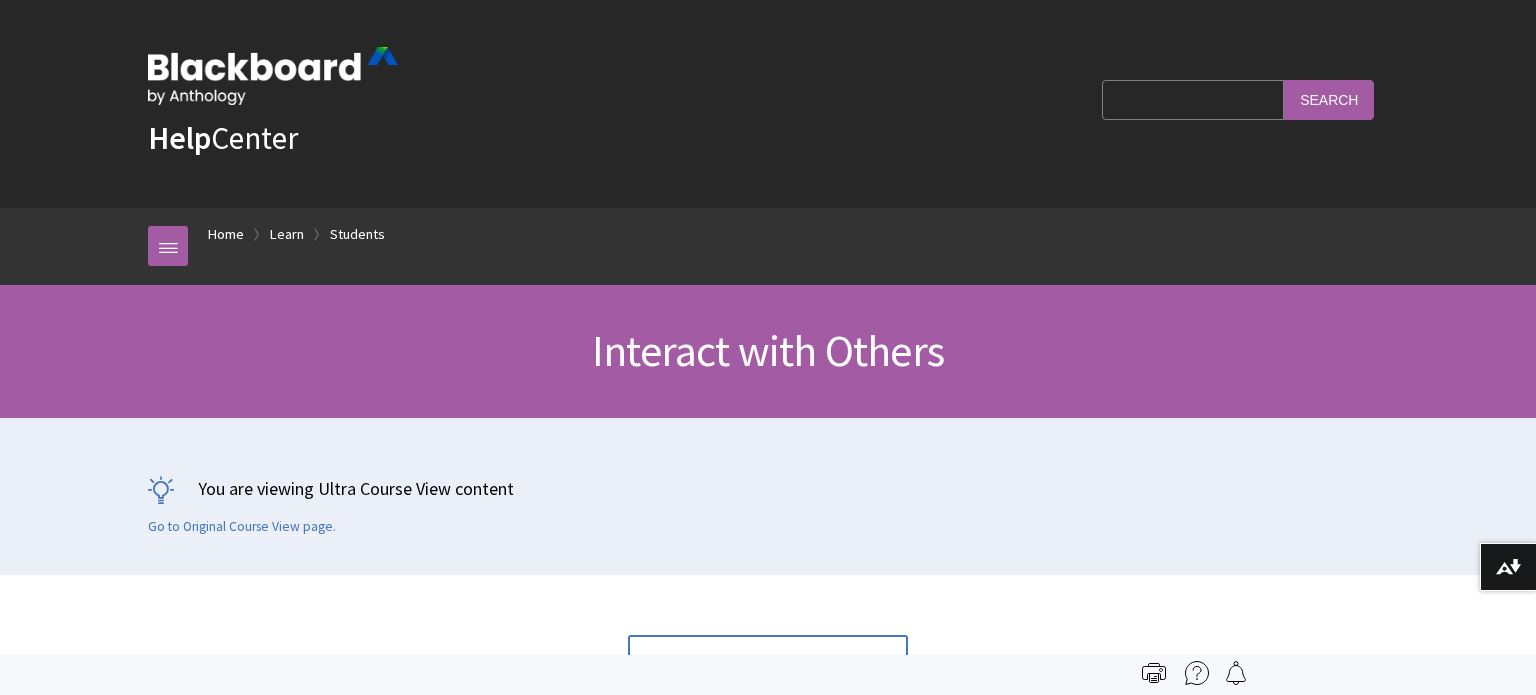 scroll, scrollTop: 0, scrollLeft: 0, axis: both 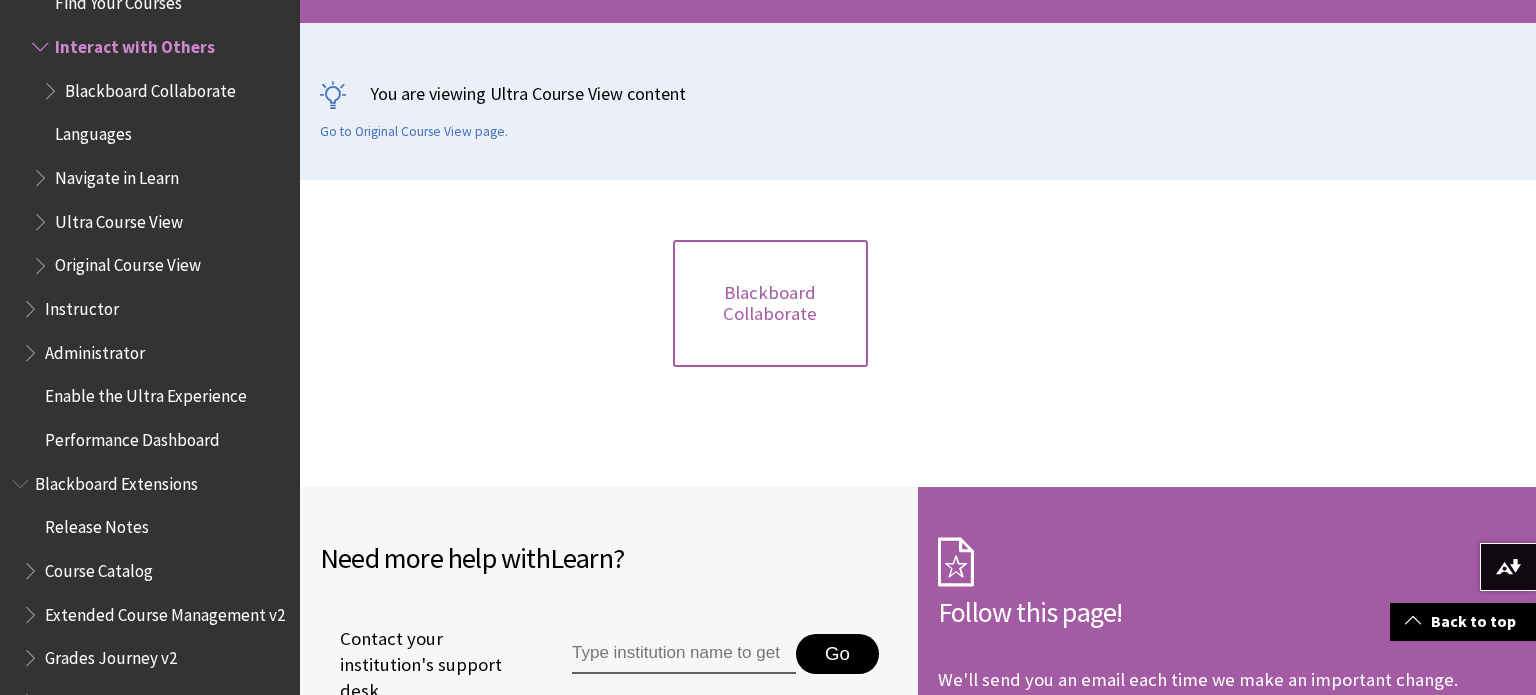 click on "Blackboard Collaborate" at bounding box center [770, 303] 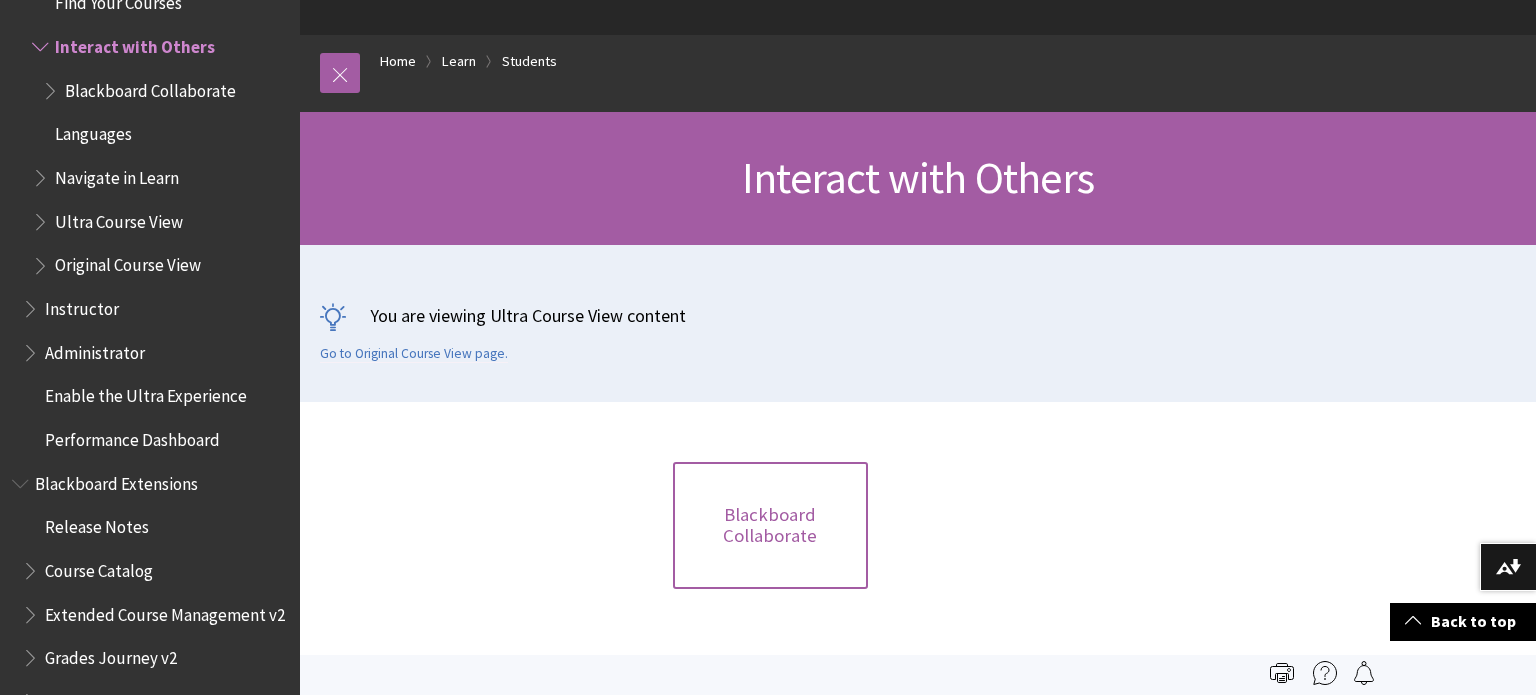 scroll, scrollTop: 0, scrollLeft: 0, axis: both 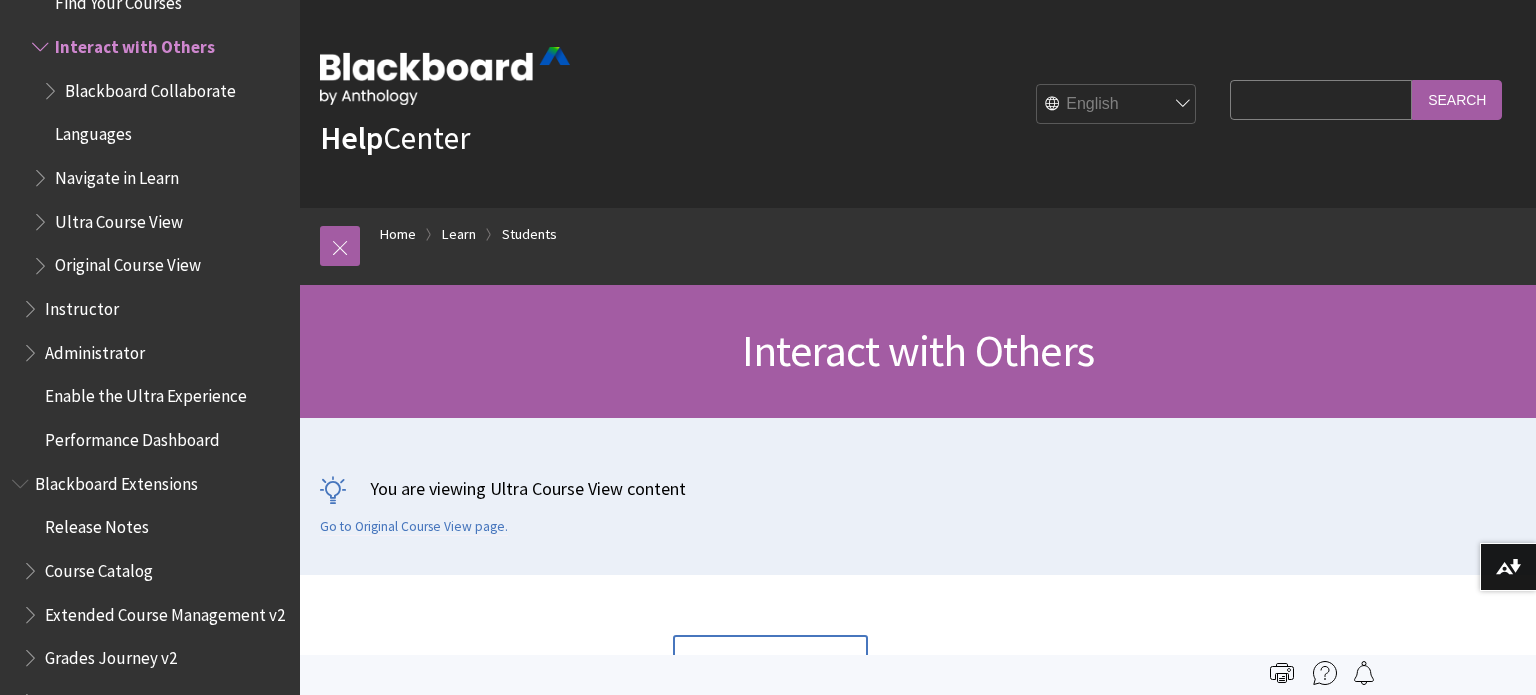click on "Blackboard Collaborate" at bounding box center (150, 87) 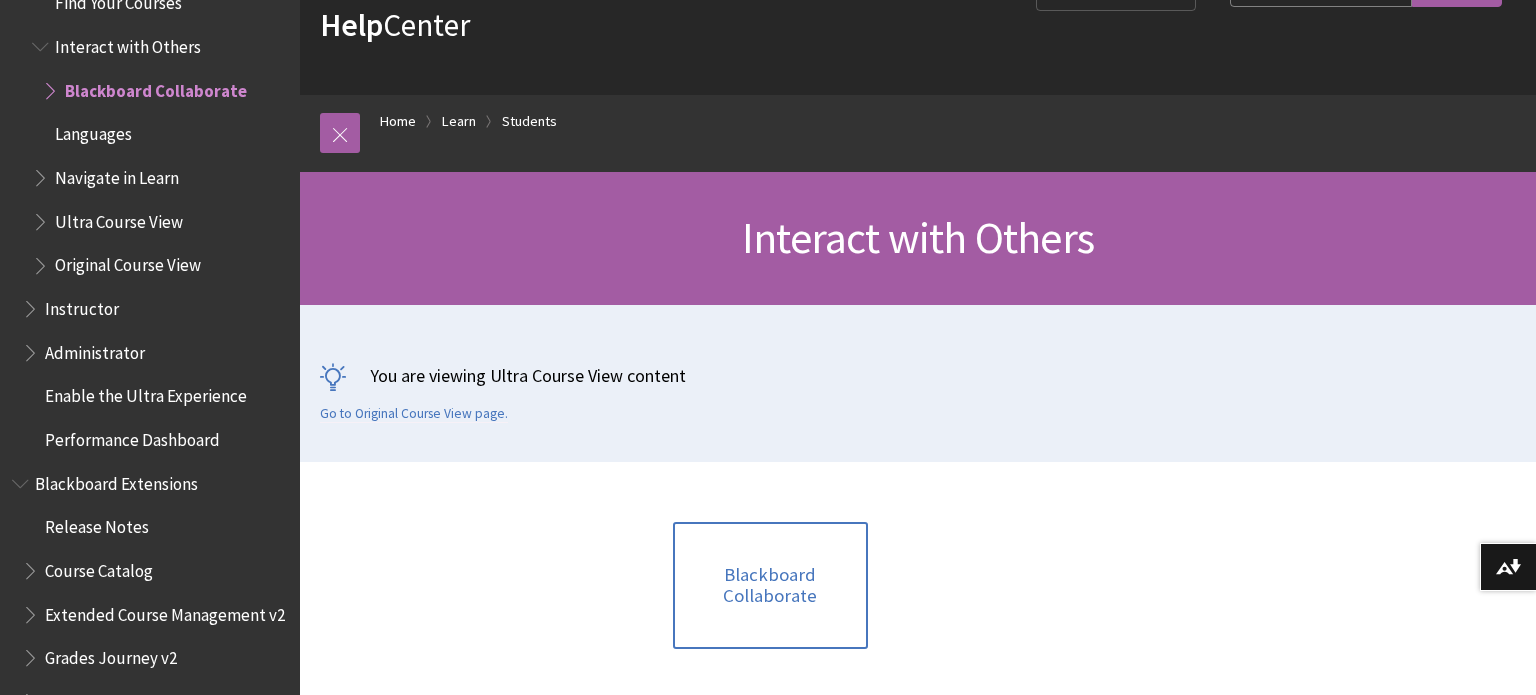scroll, scrollTop: 114, scrollLeft: 0, axis: vertical 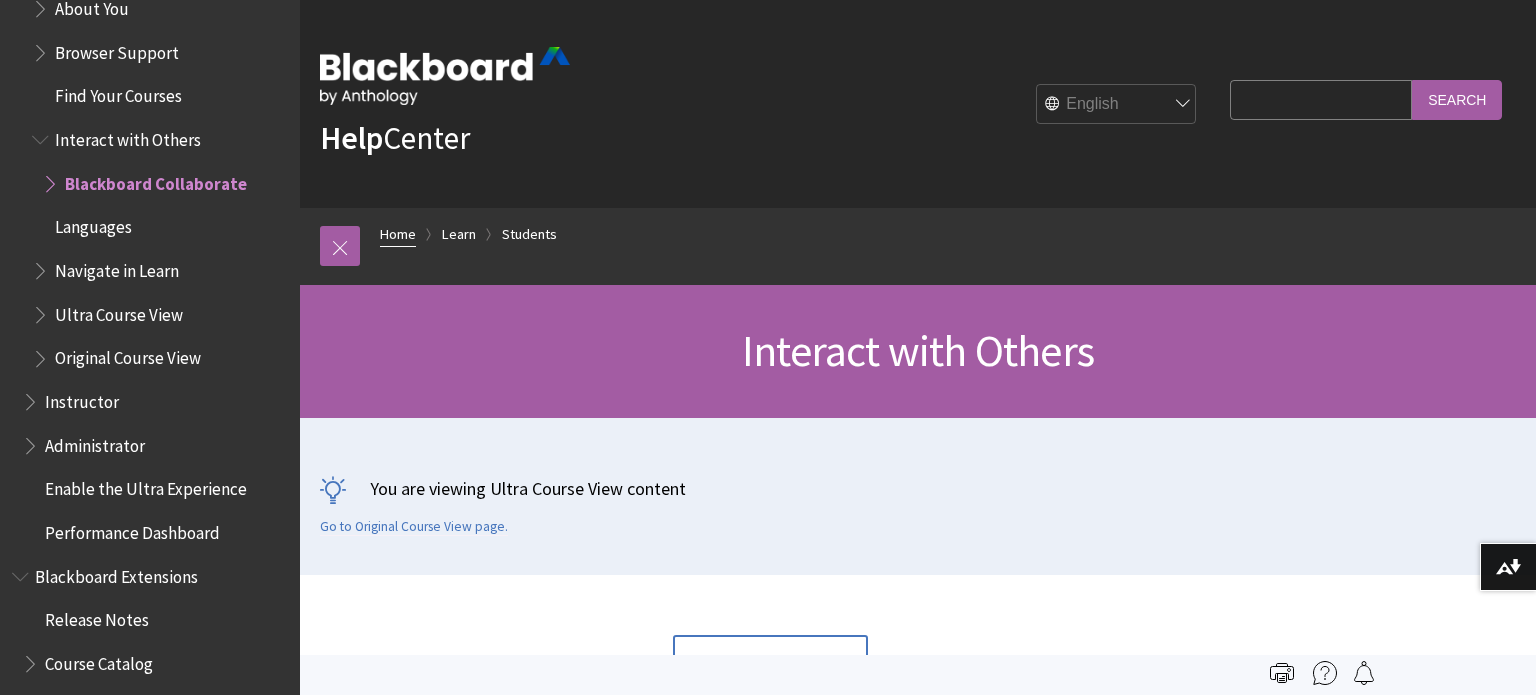 click on "Home" at bounding box center (398, 234) 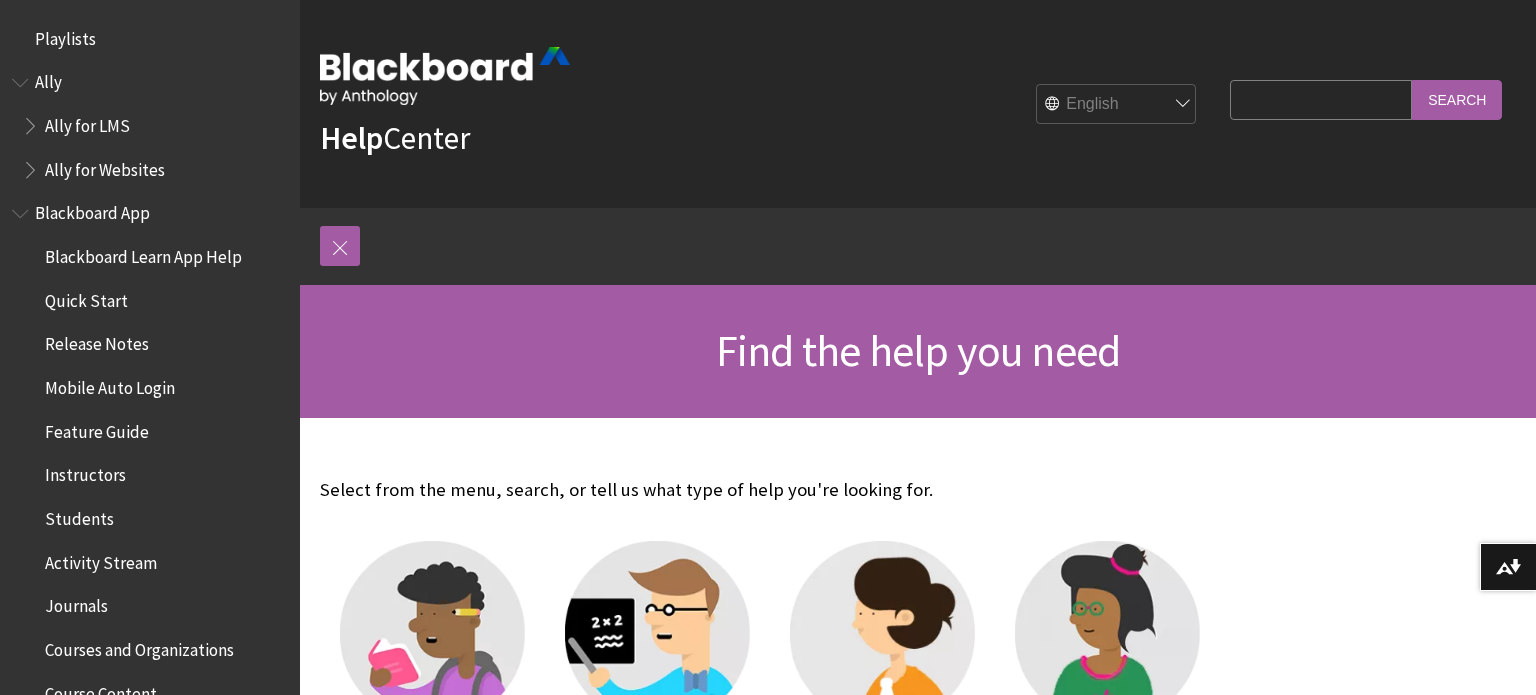 scroll, scrollTop: 0, scrollLeft: 0, axis: both 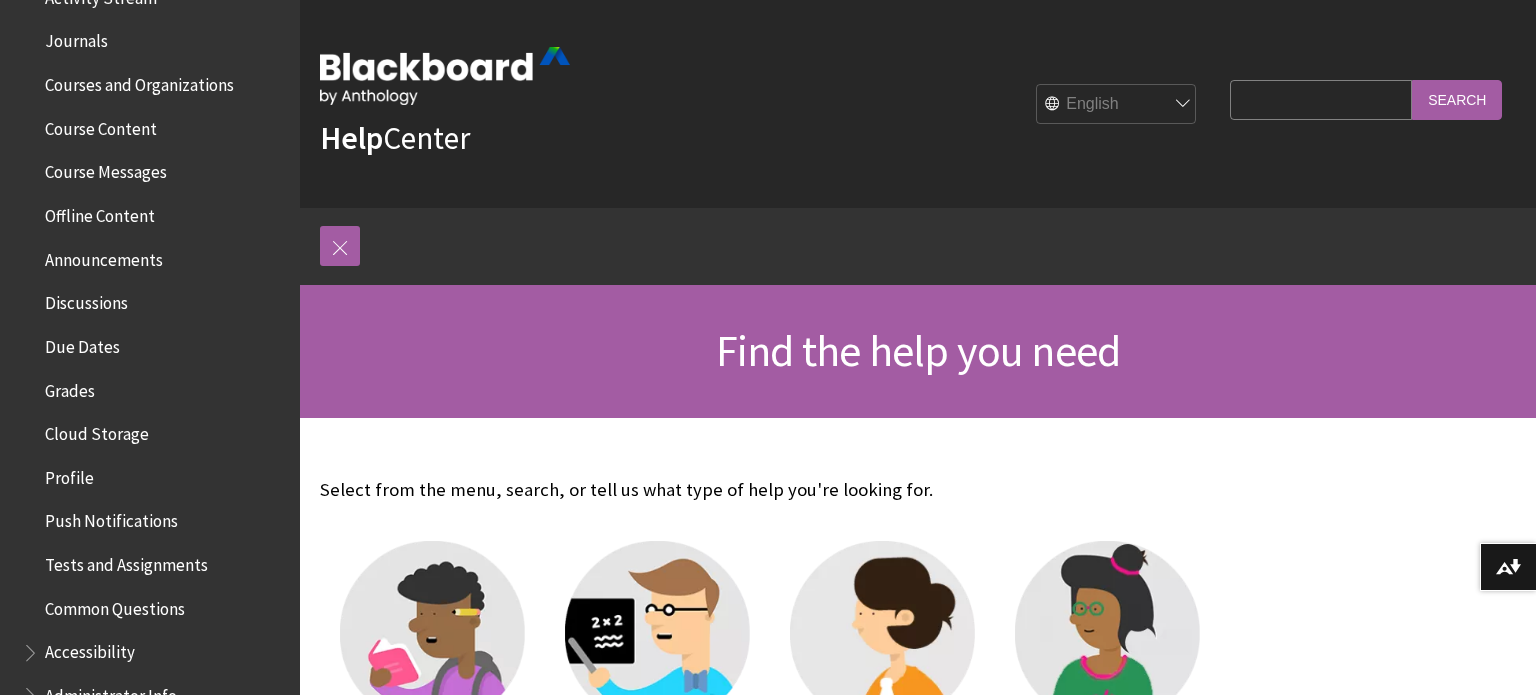 click on "Course Content" at bounding box center [101, 125] 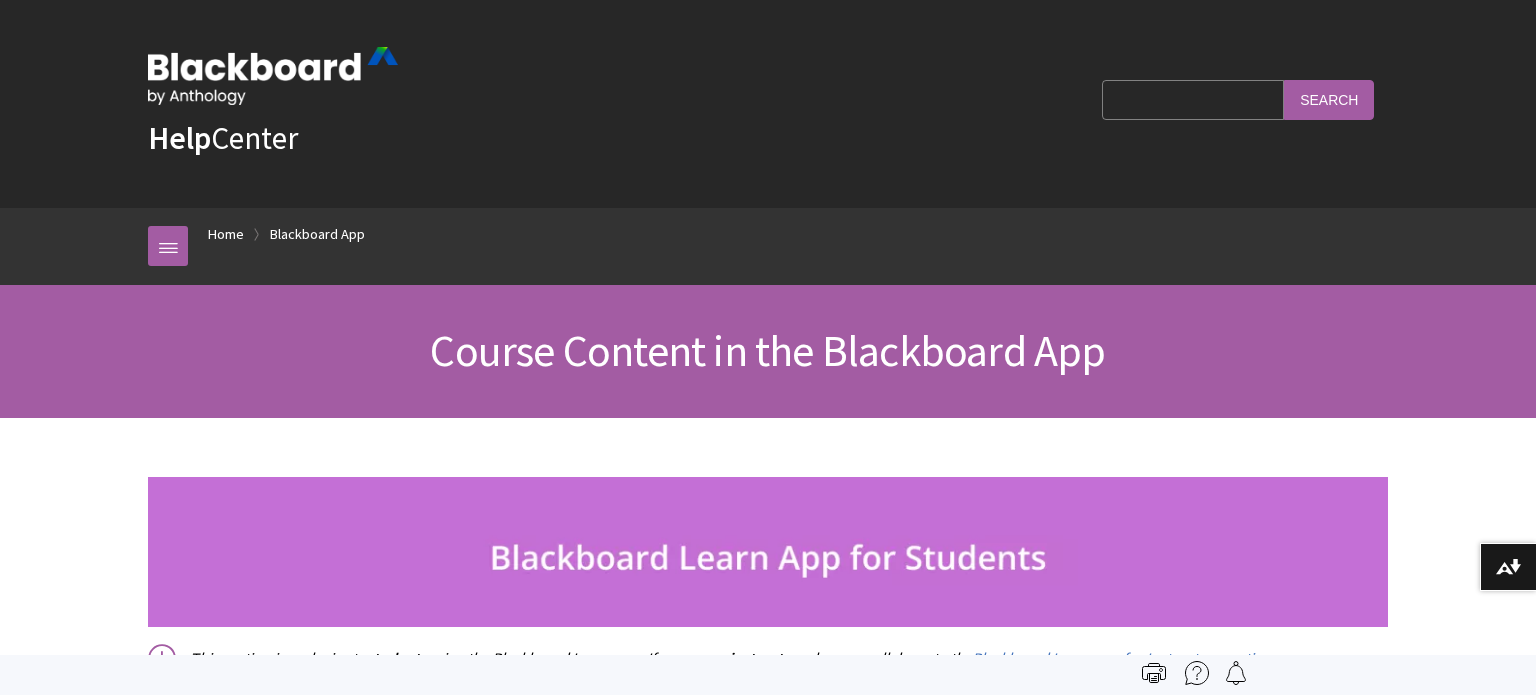 scroll, scrollTop: 0, scrollLeft: 0, axis: both 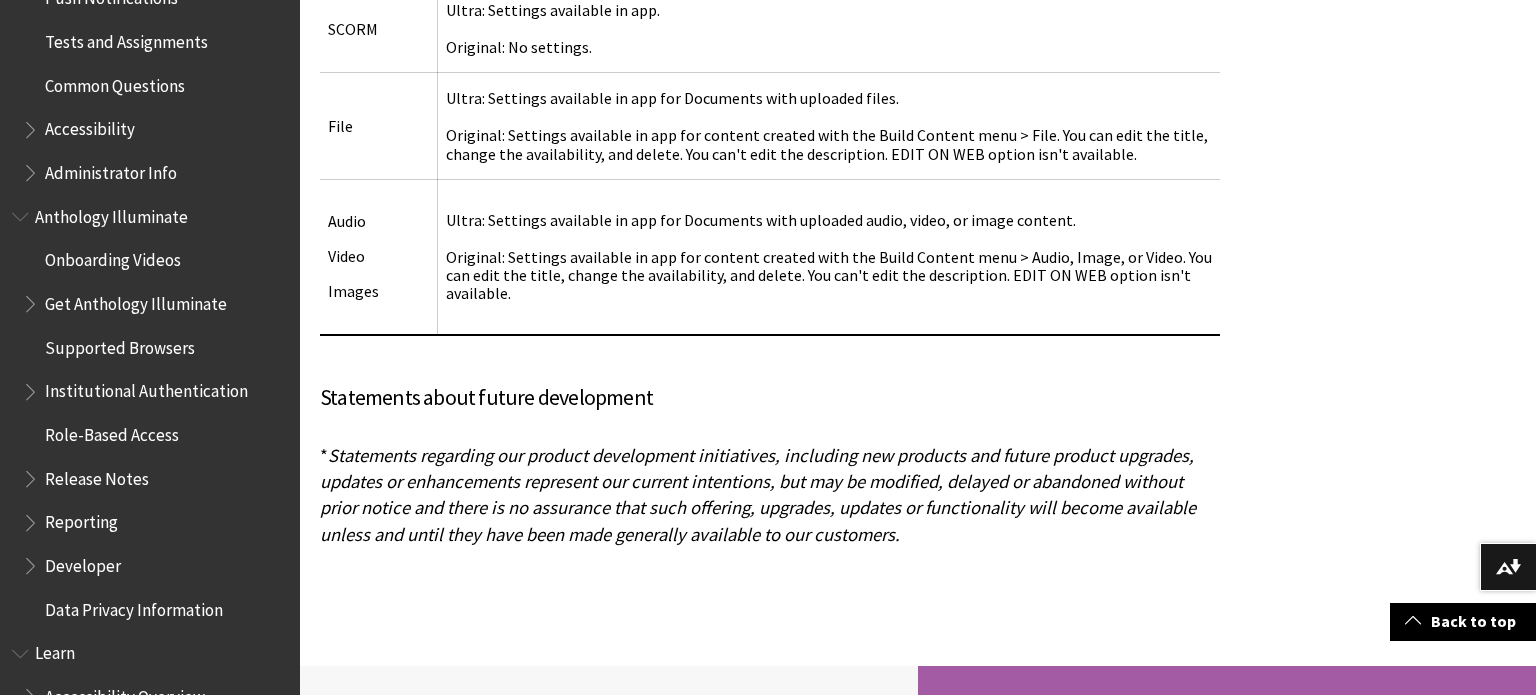 click on "Onboarding Videos" at bounding box center (113, 257) 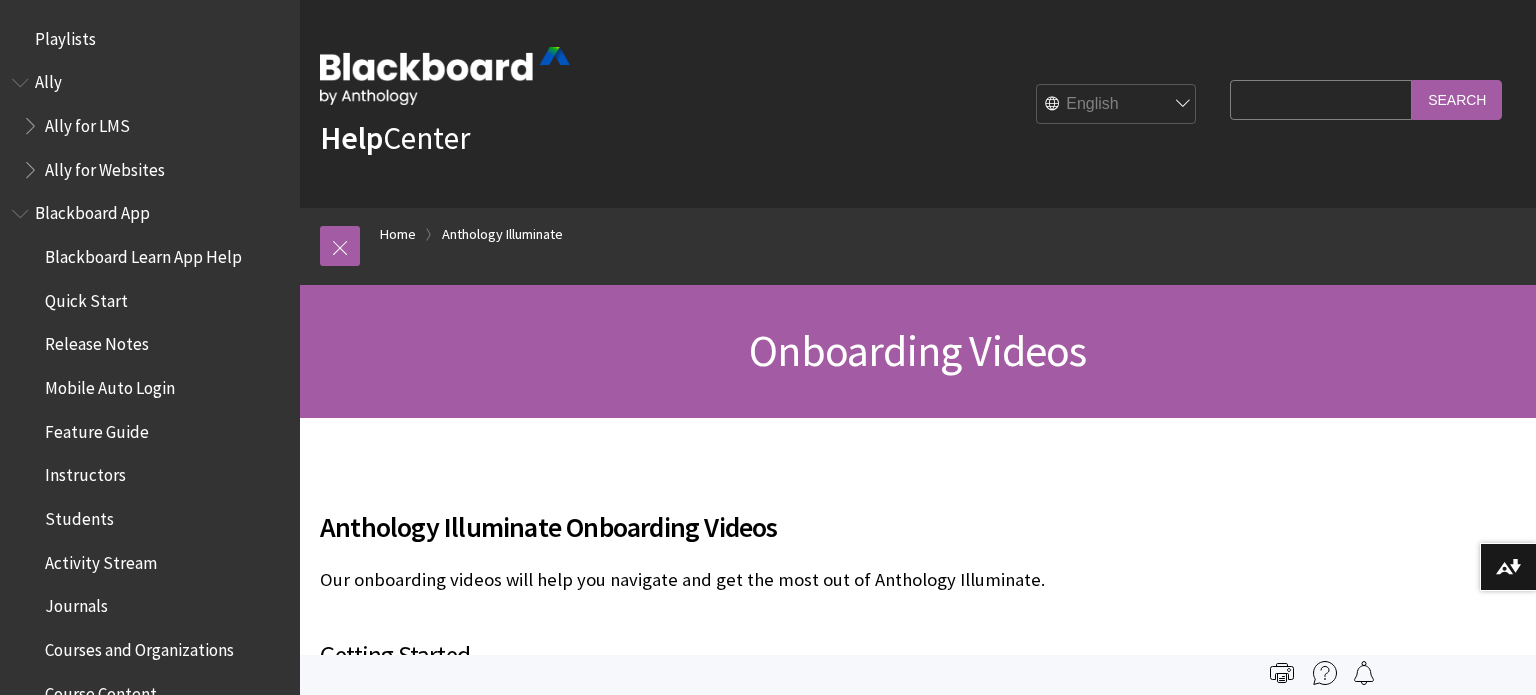 scroll, scrollTop: 847, scrollLeft: 0, axis: vertical 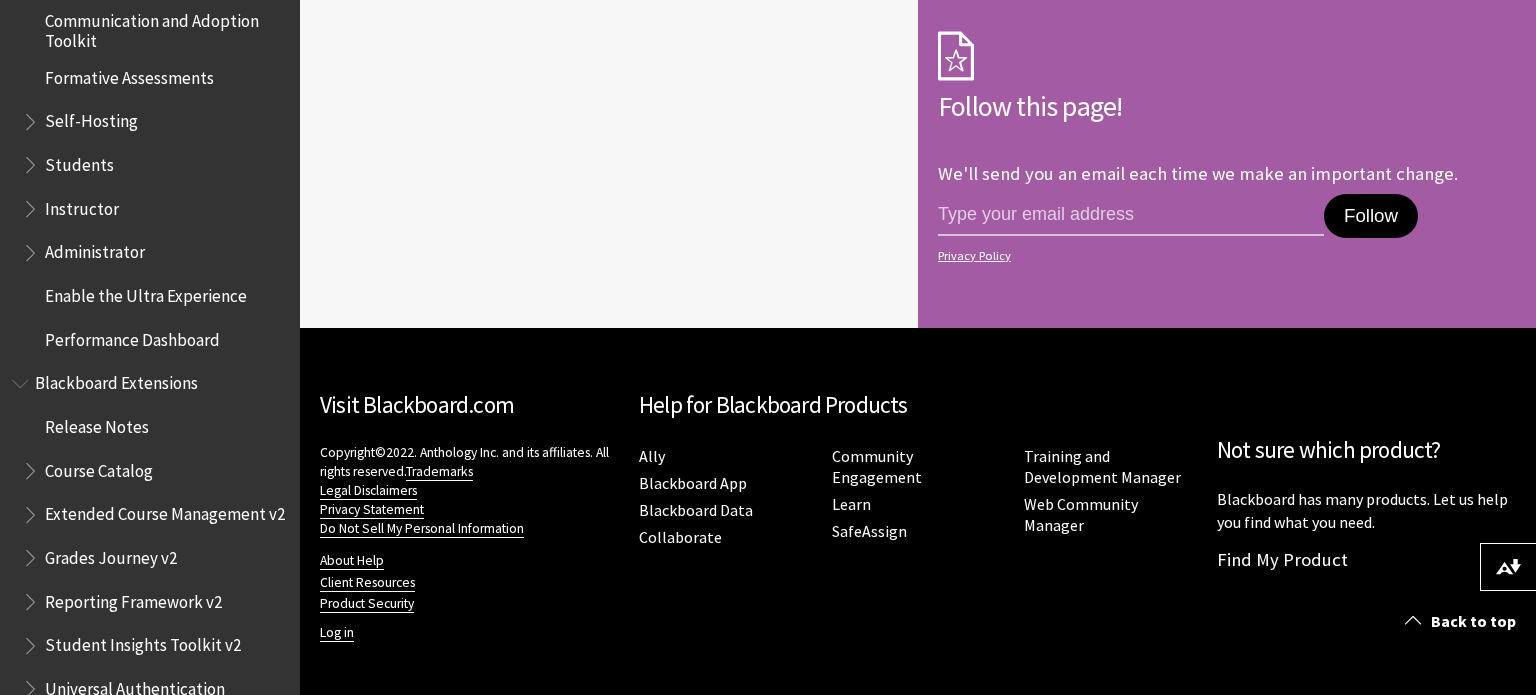click at bounding box center (32, 160) 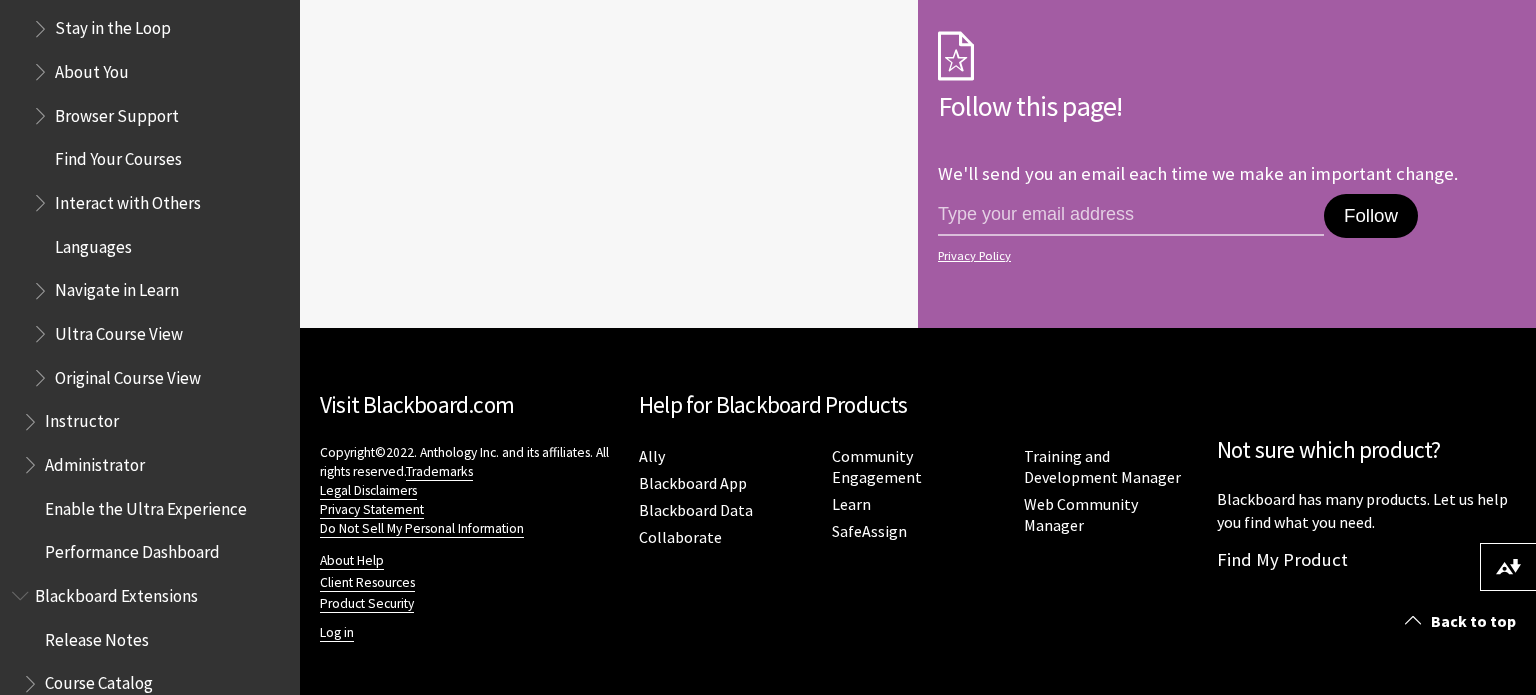 scroll, scrollTop: 2509, scrollLeft: 0, axis: vertical 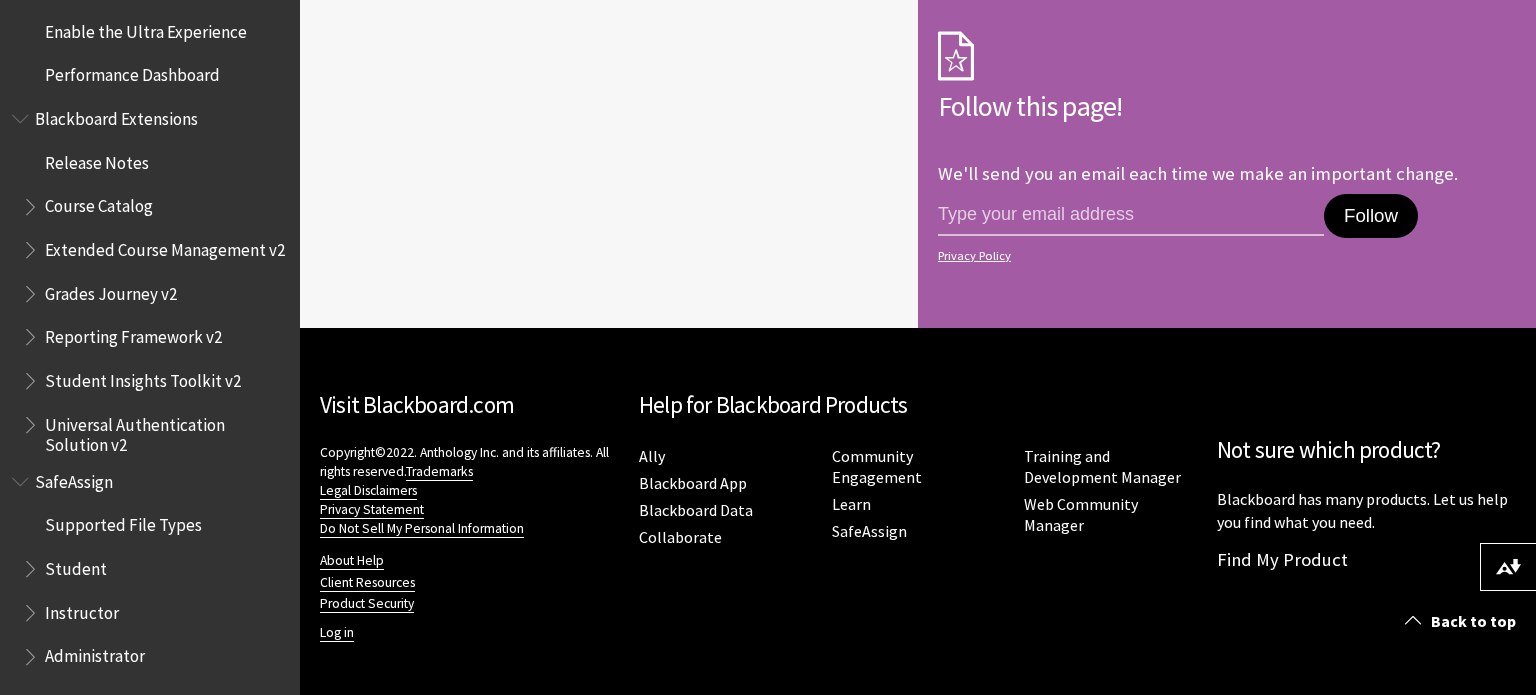 click at bounding box center [32, 564] 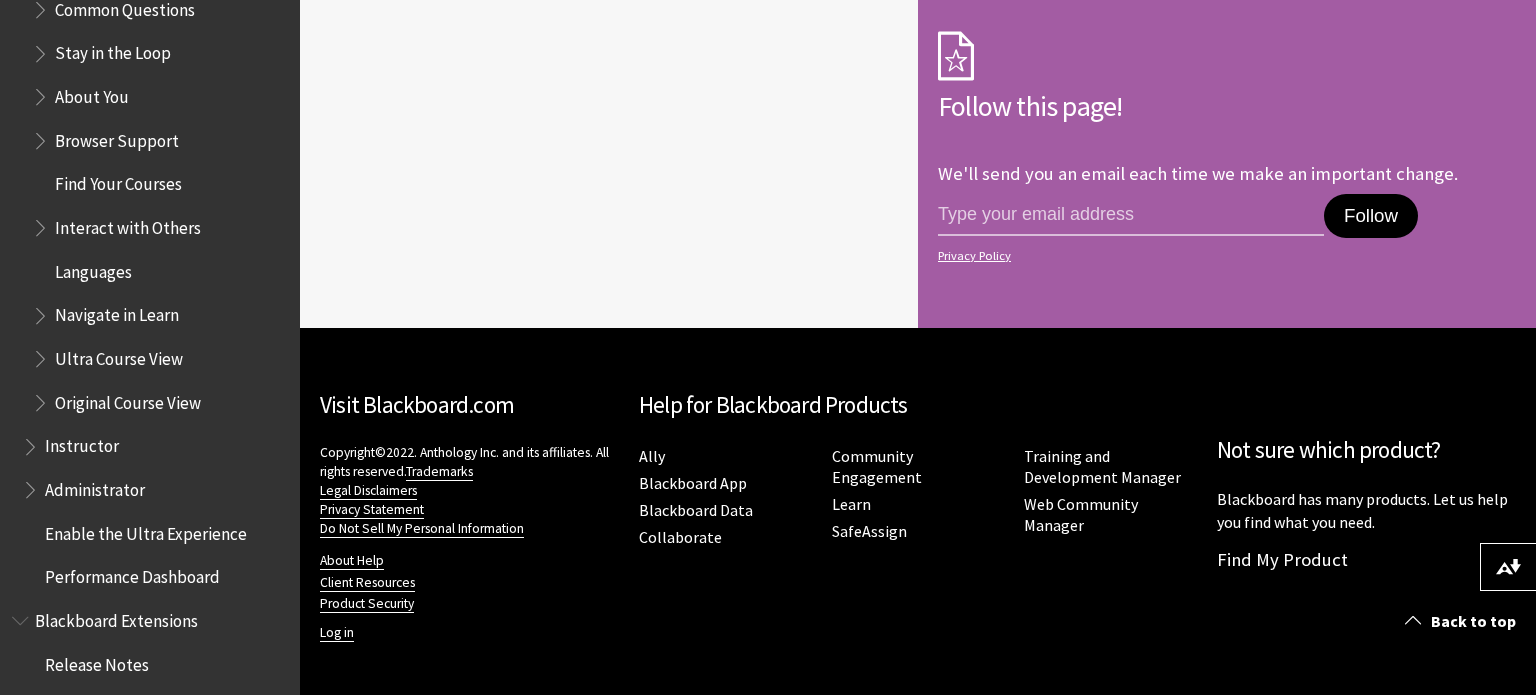 scroll, scrollTop: 1988, scrollLeft: 0, axis: vertical 